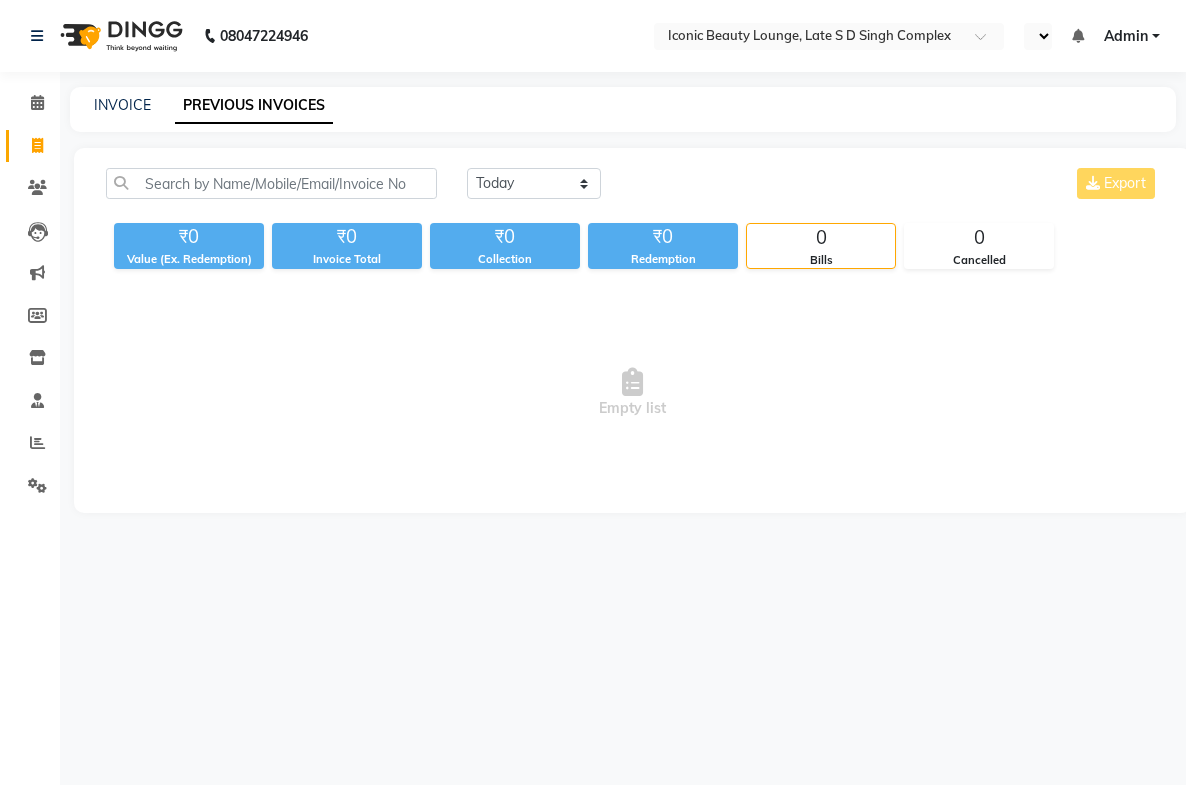 select on "en" 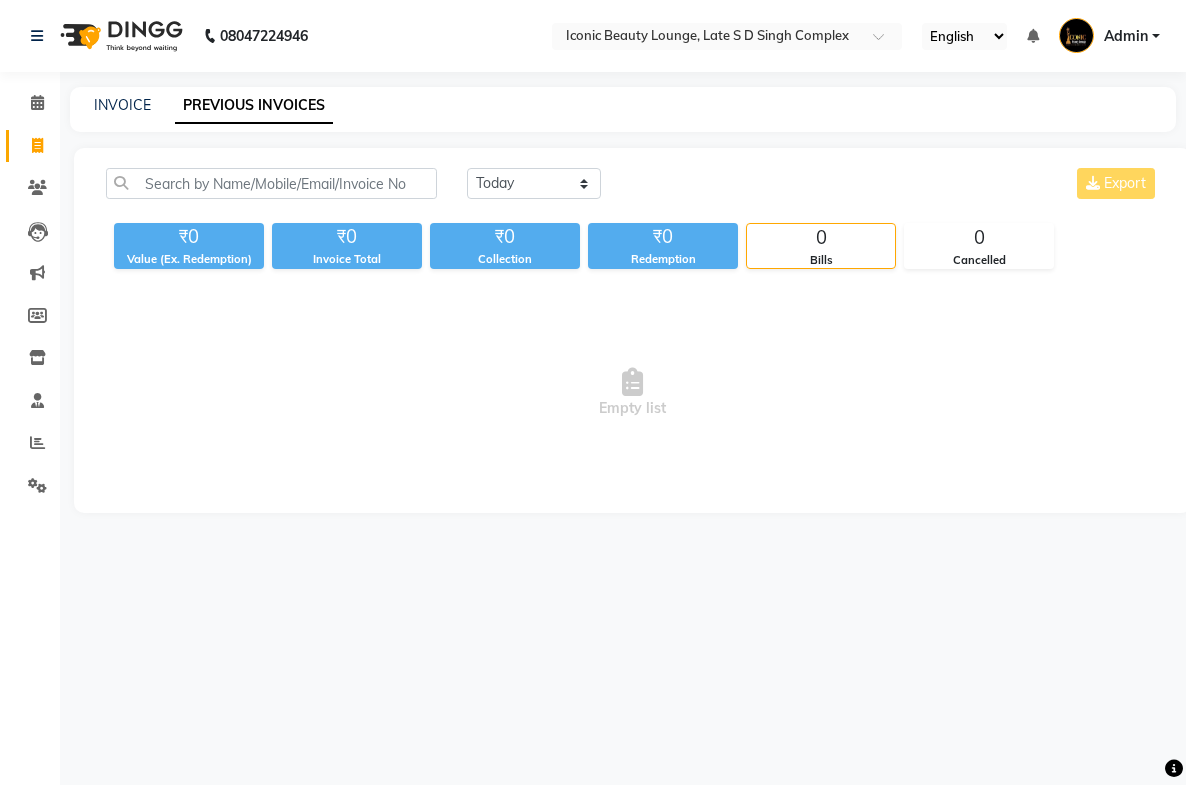 scroll, scrollTop: 0, scrollLeft: 0, axis: both 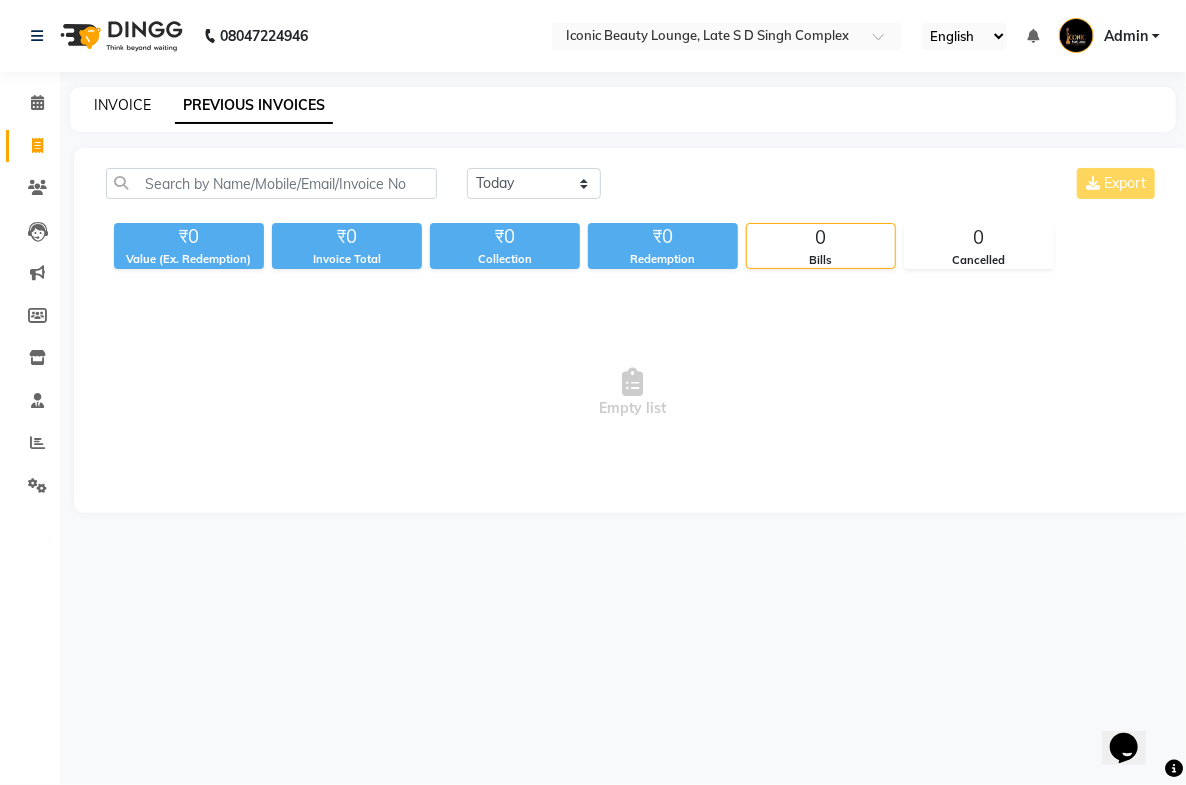 click on "INVOICE" 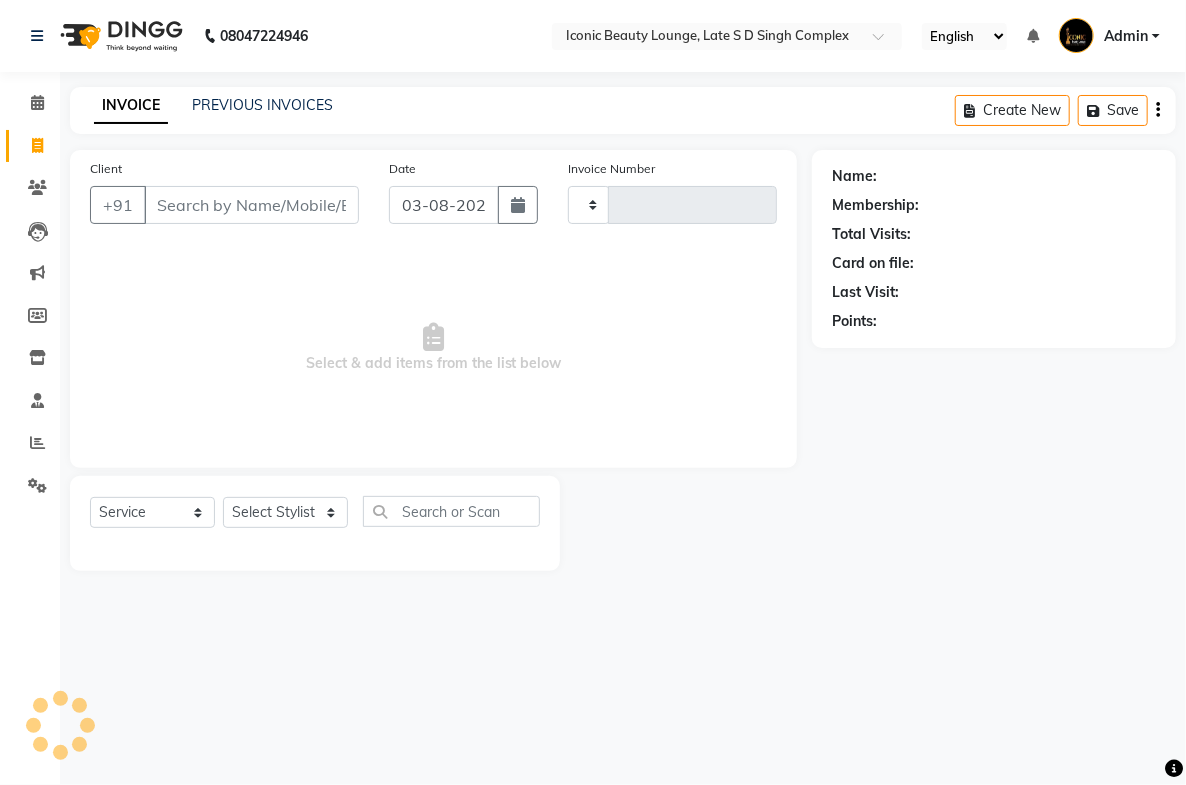 drag, startPoint x: 238, startPoint y: 177, endPoint x: 244, endPoint y: 206, distance: 29.614185 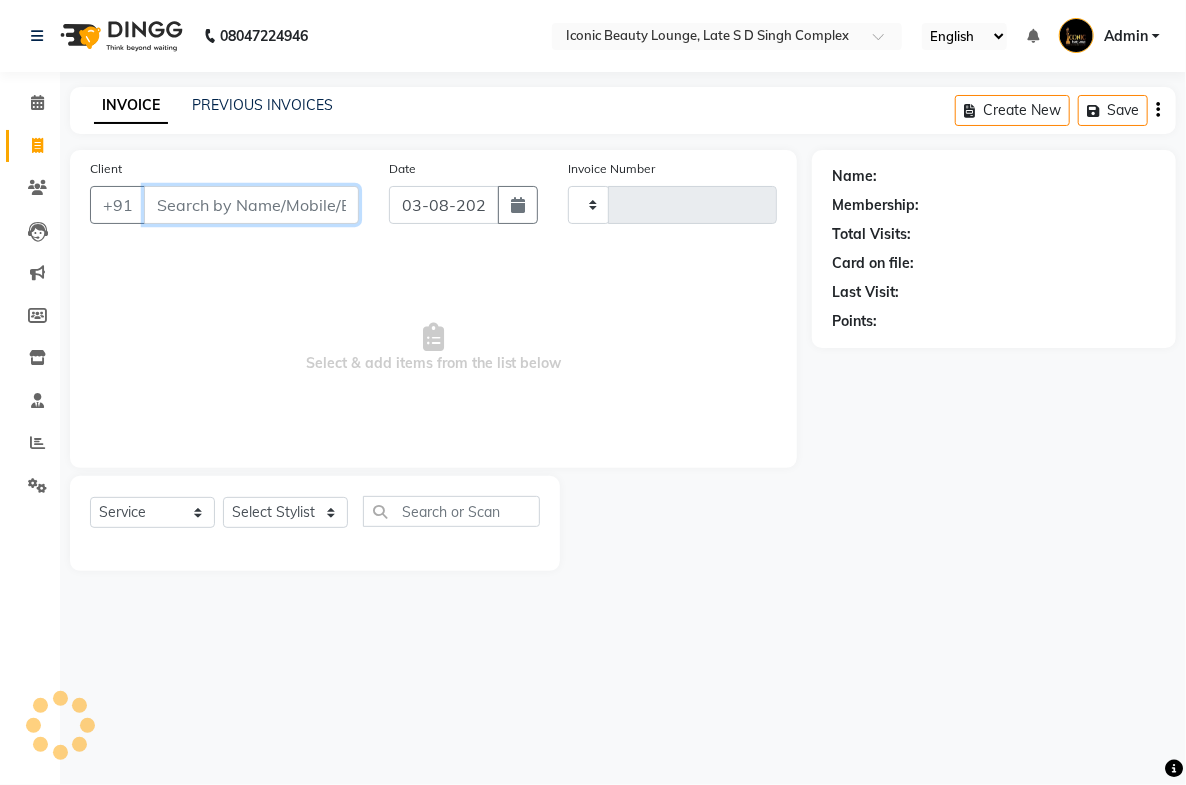click on "Client" at bounding box center [251, 205] 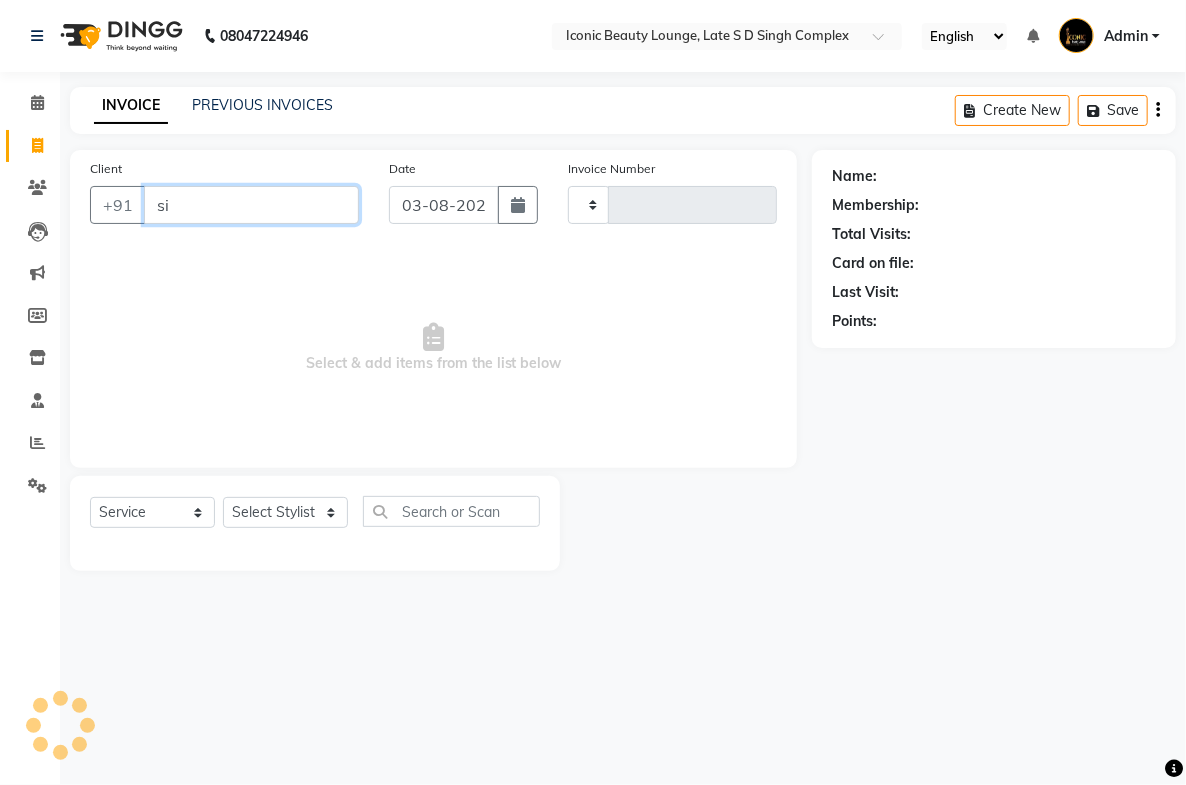type on "sin" 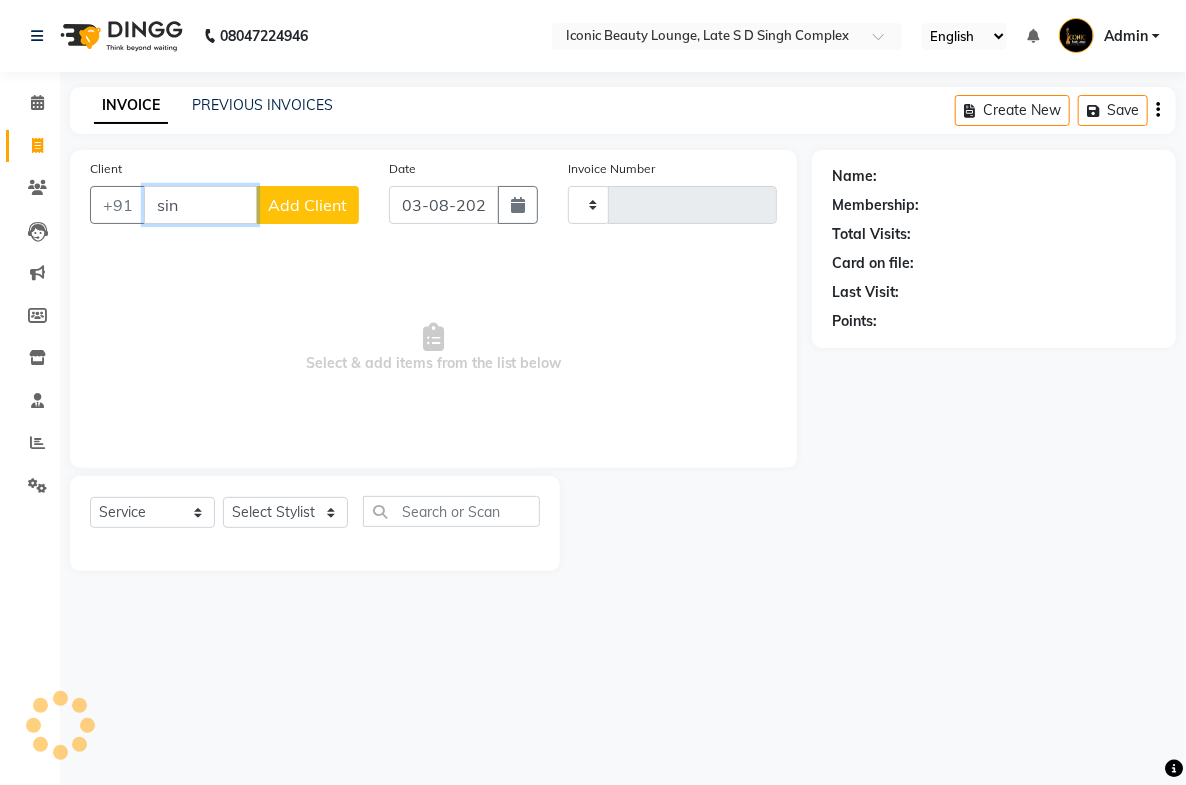 type on "0615" 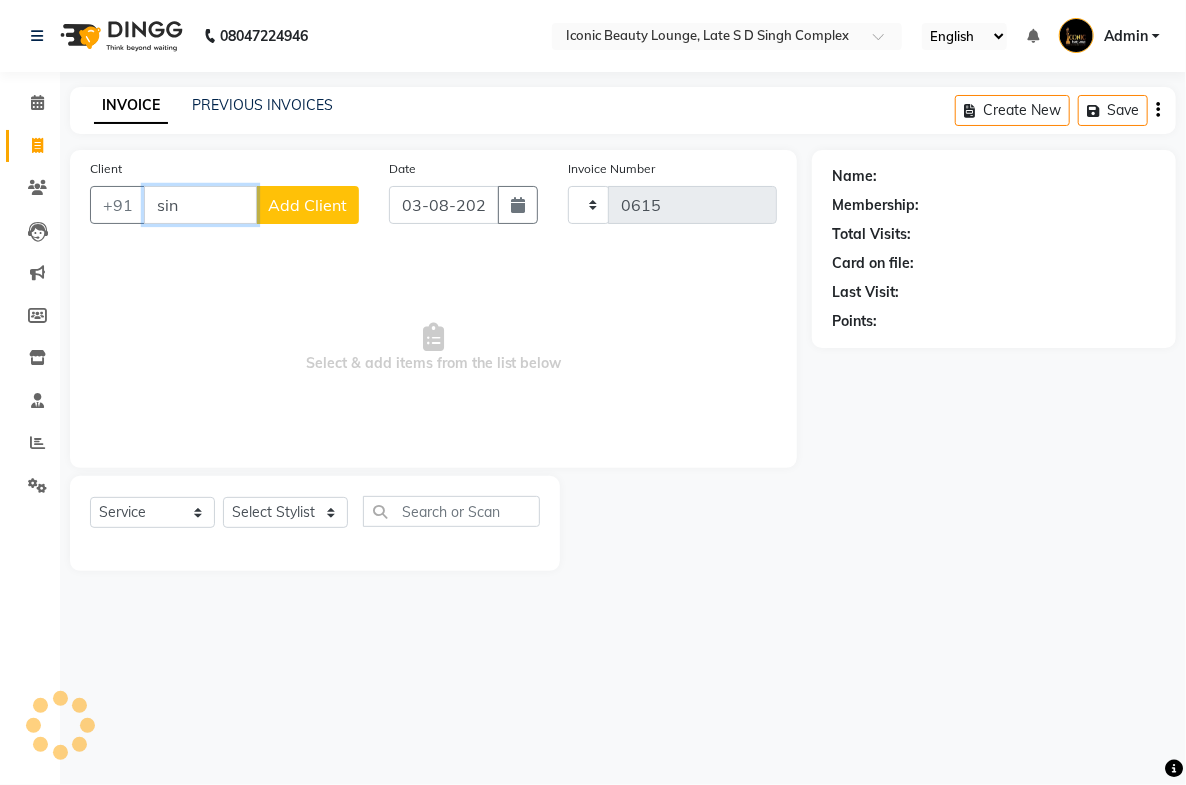 select on "6614" 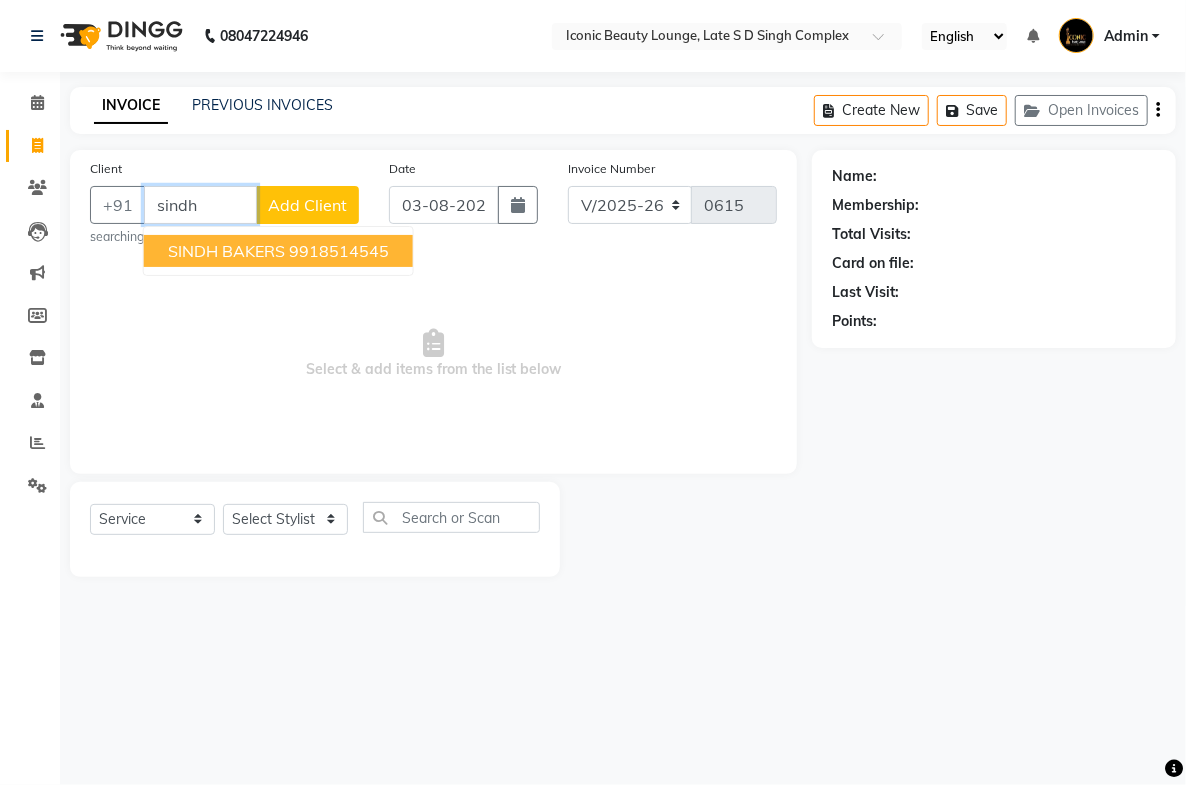 click on "SINDH BAKERS" at bounding box center [226, 251] 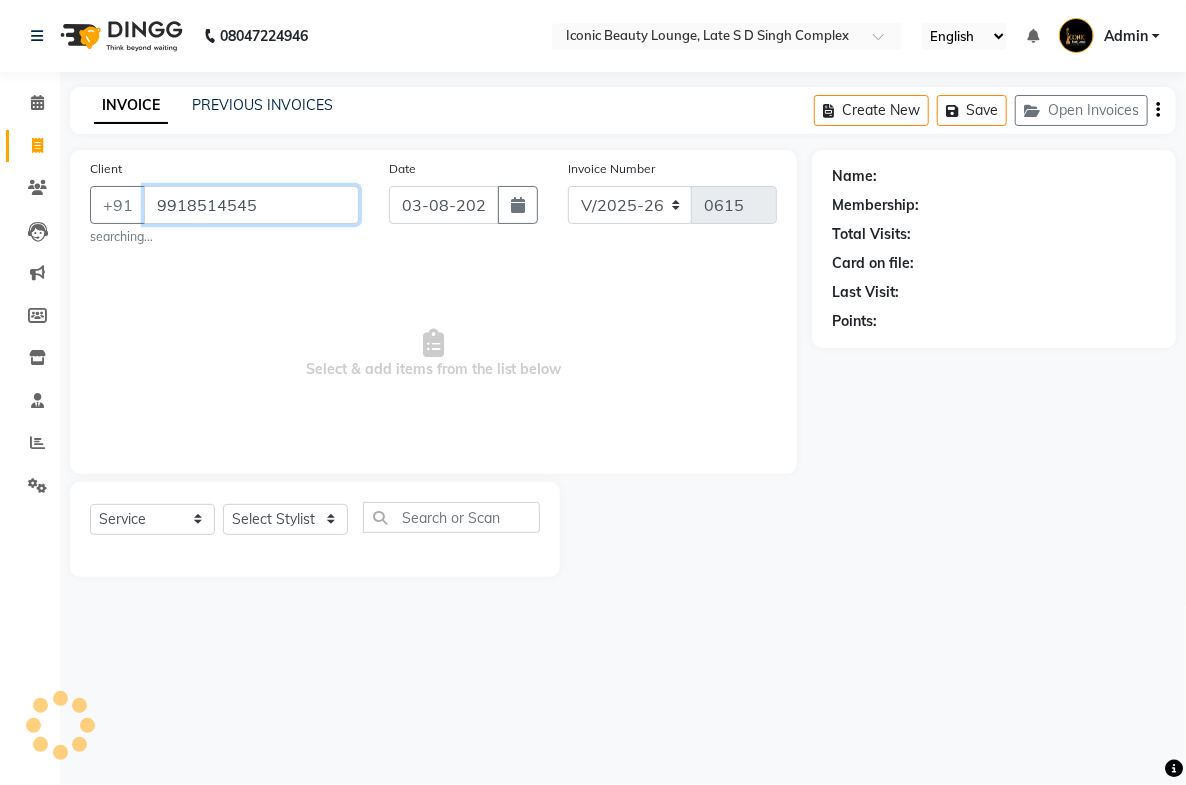 type on "9918514545" 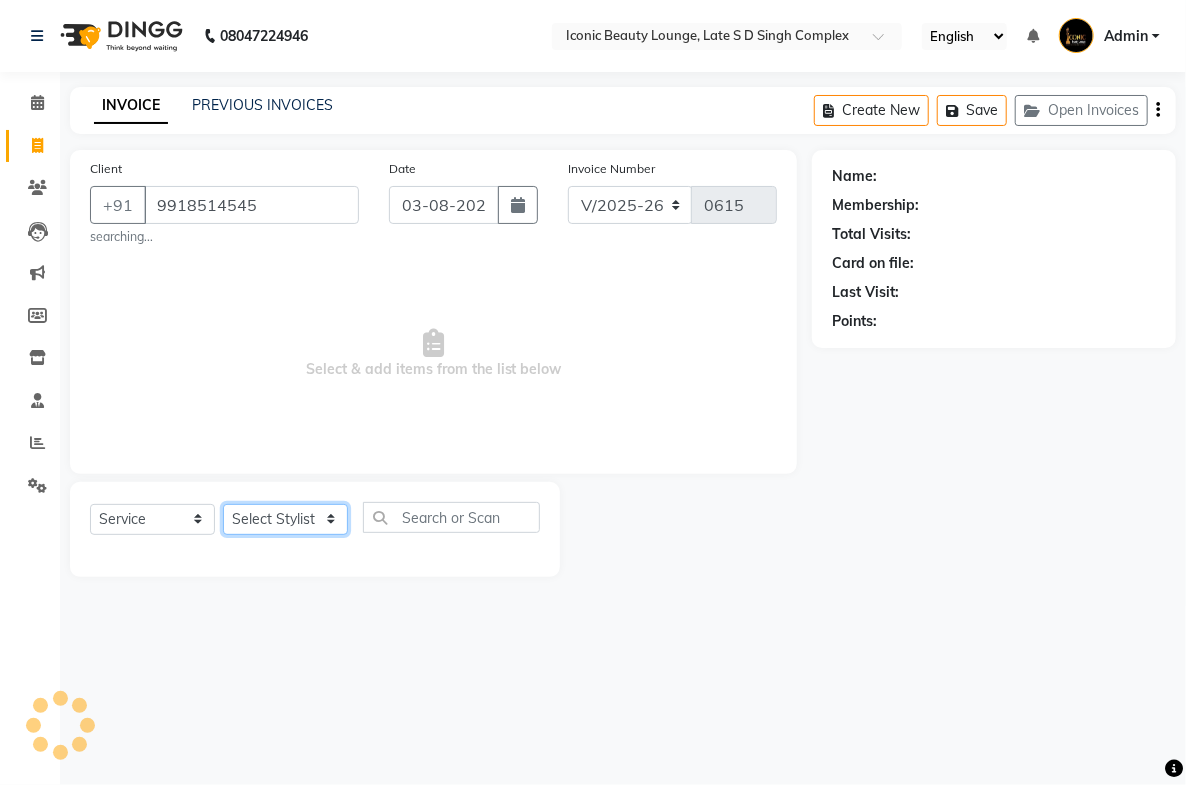 click on "Select Stylist" 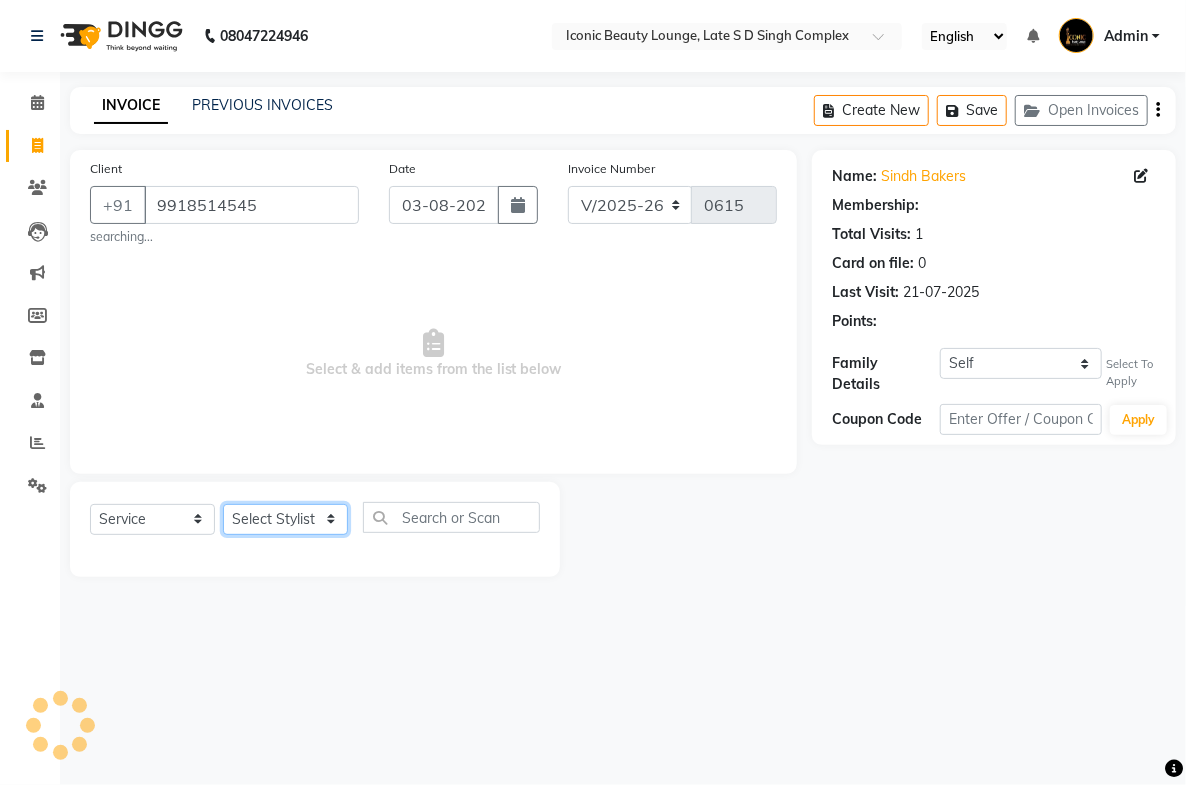 click on "Select Stylist" 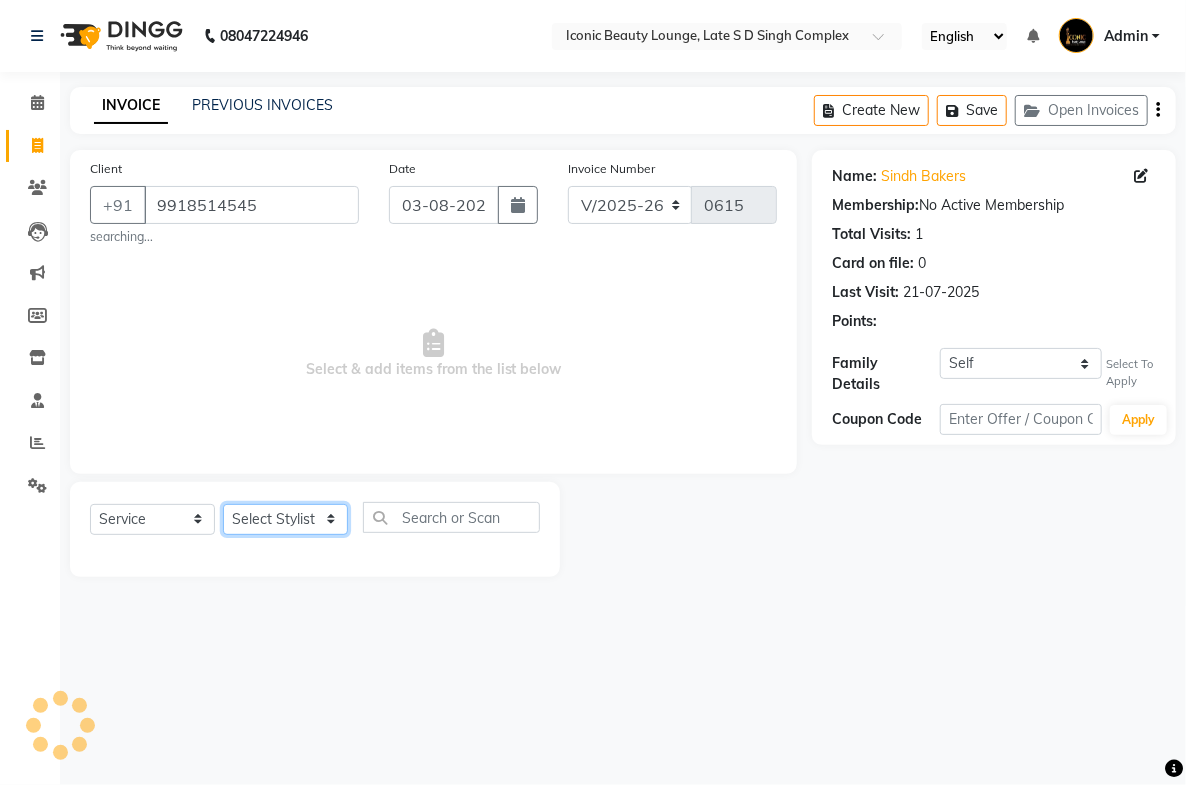 click on "Select Stylist [FIRST] [LAST] [FIRST] [LAST] [FIRST] [LAST] [FIRST] [LAST] [FIRST] [LAST]" 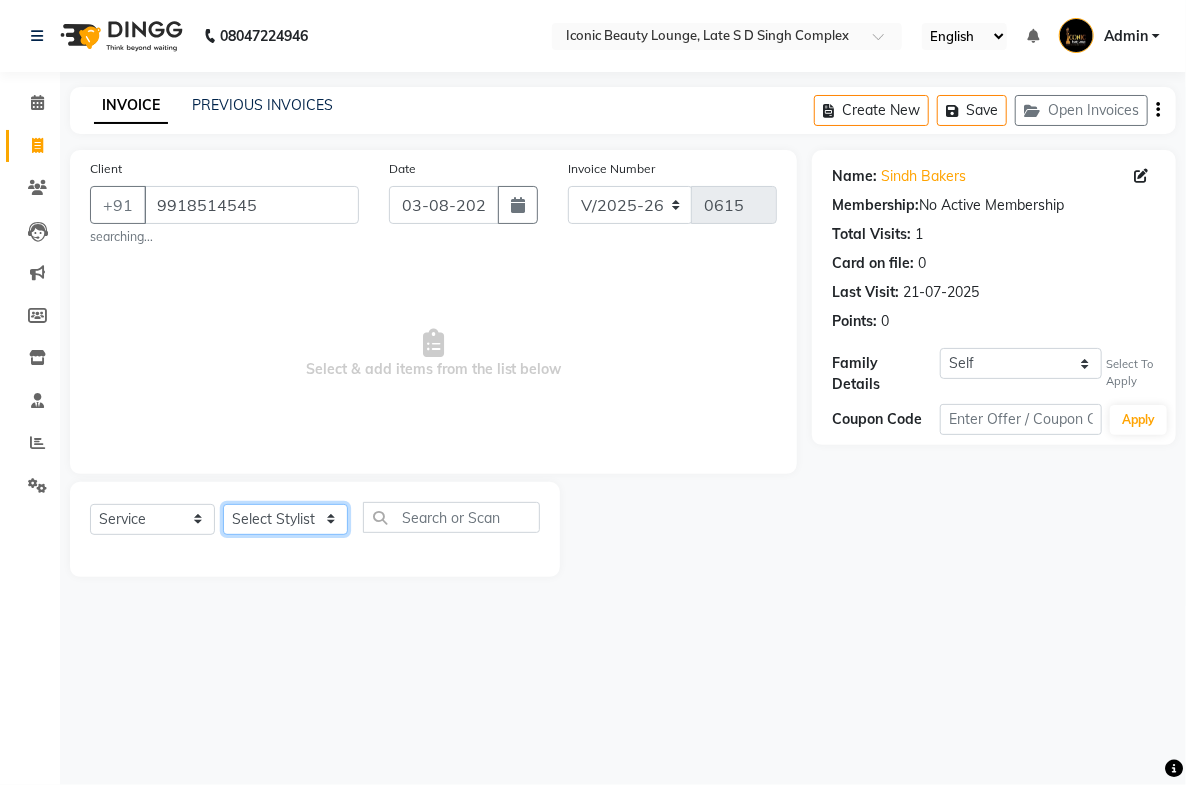 select on "58605" 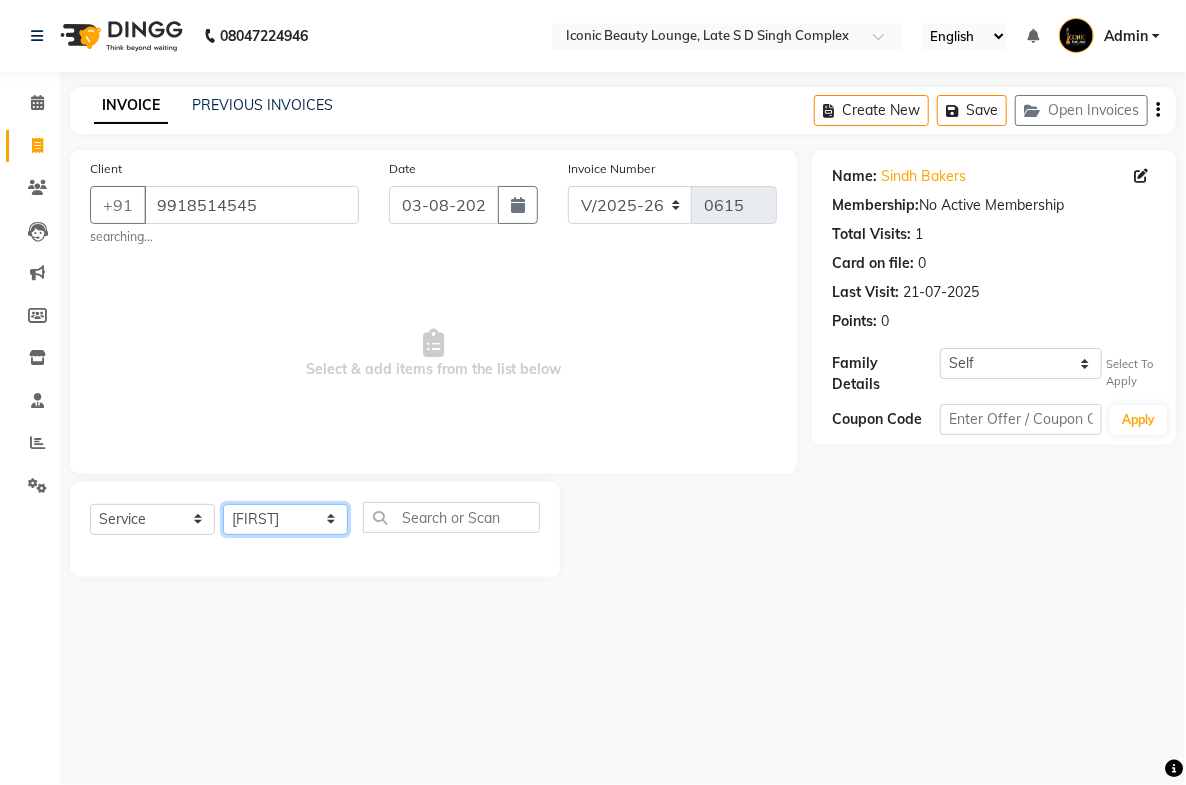 click on "Select Stylist [FIRST] [LAST] [FIRST] [LAST] [FIRST] [LAST] [FIRST] [LAST] [FIRST] [LAST]" 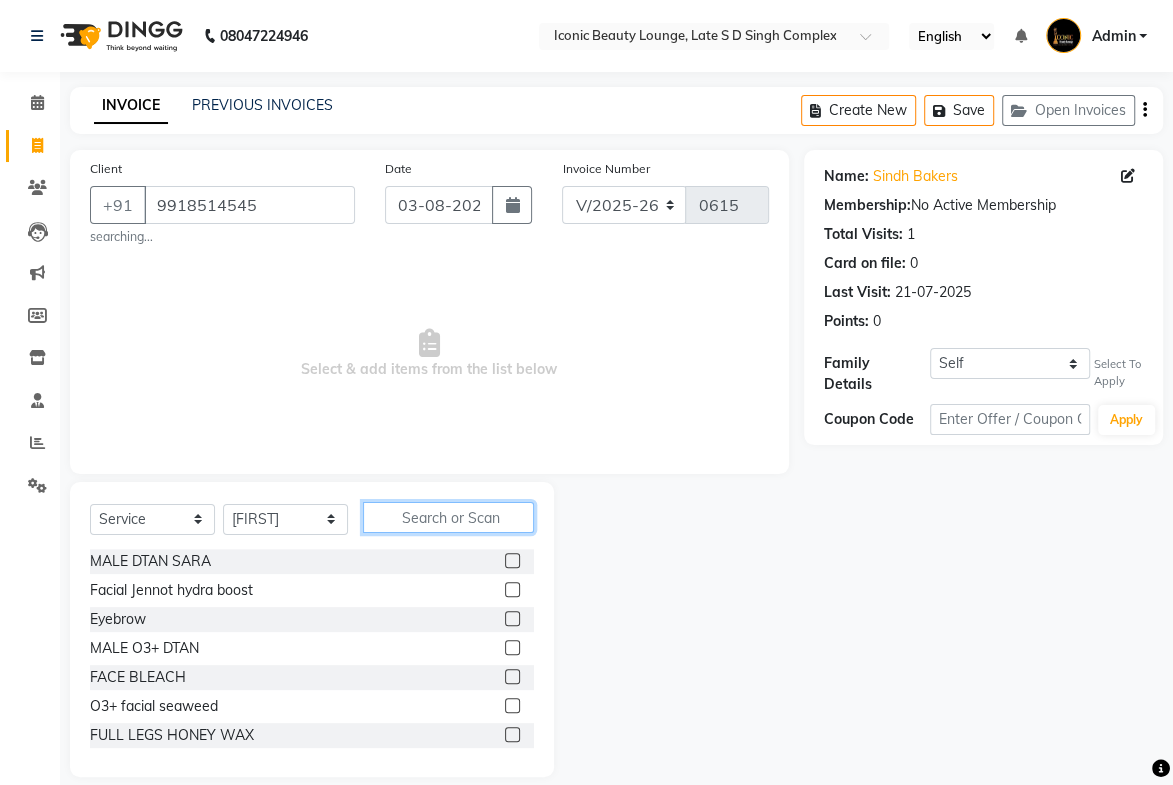 click 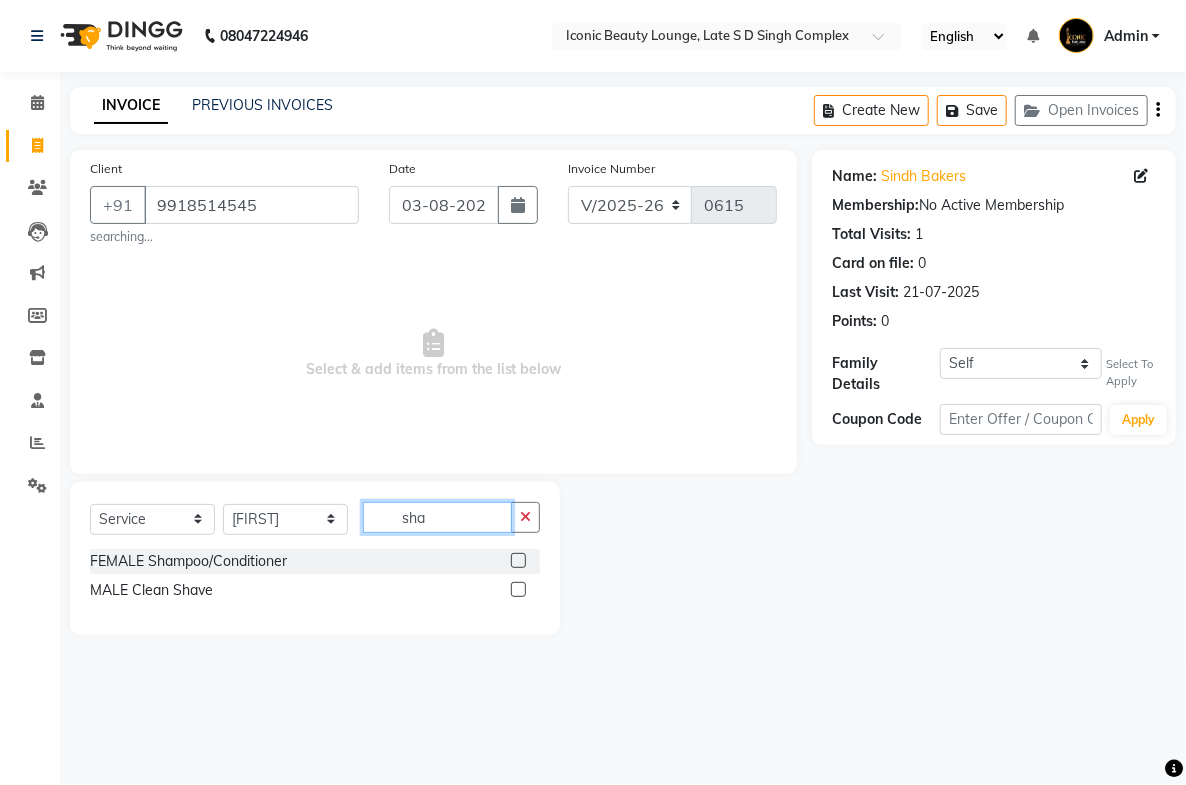 type on "sha" 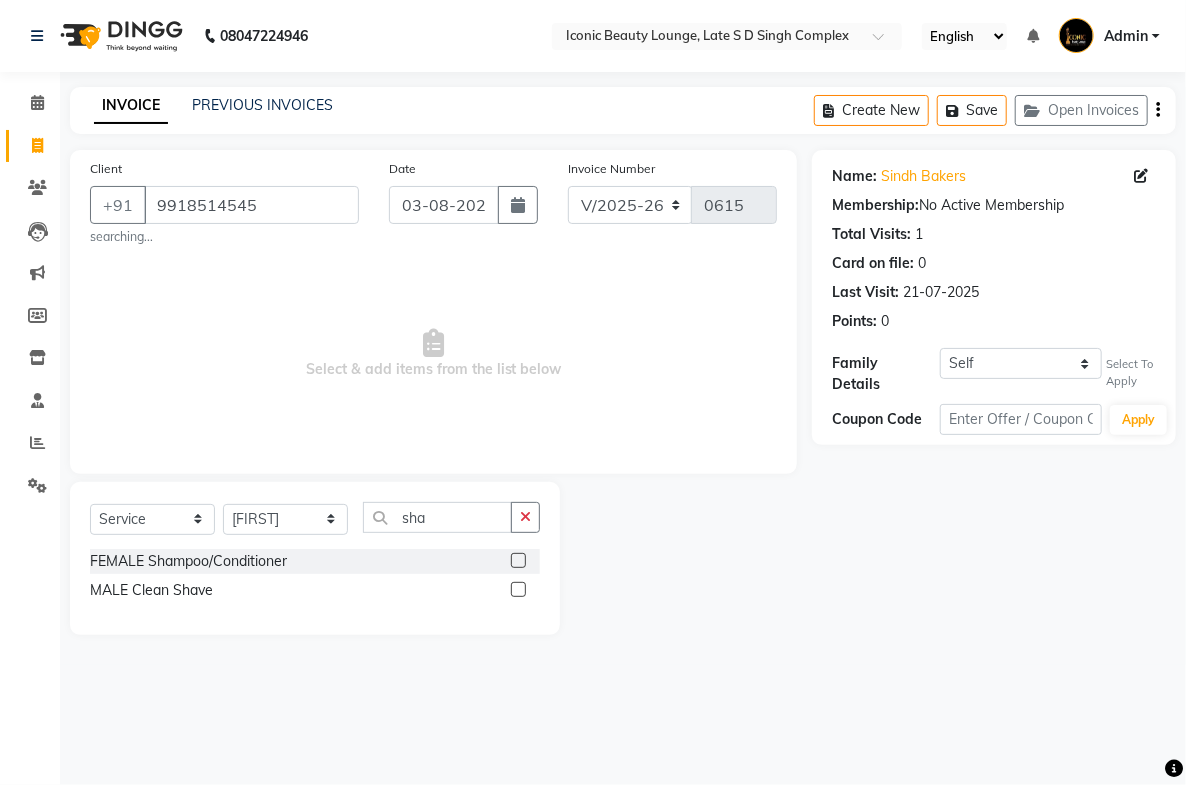 click 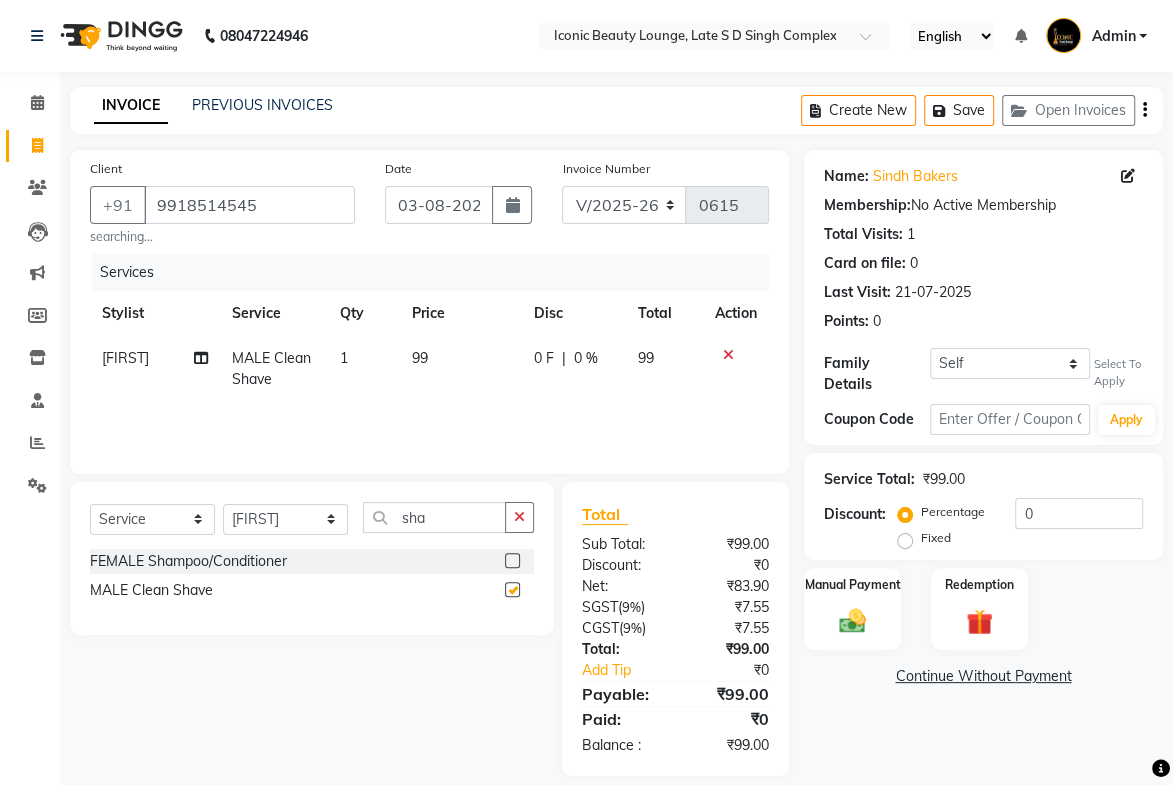 checkbox on "false" 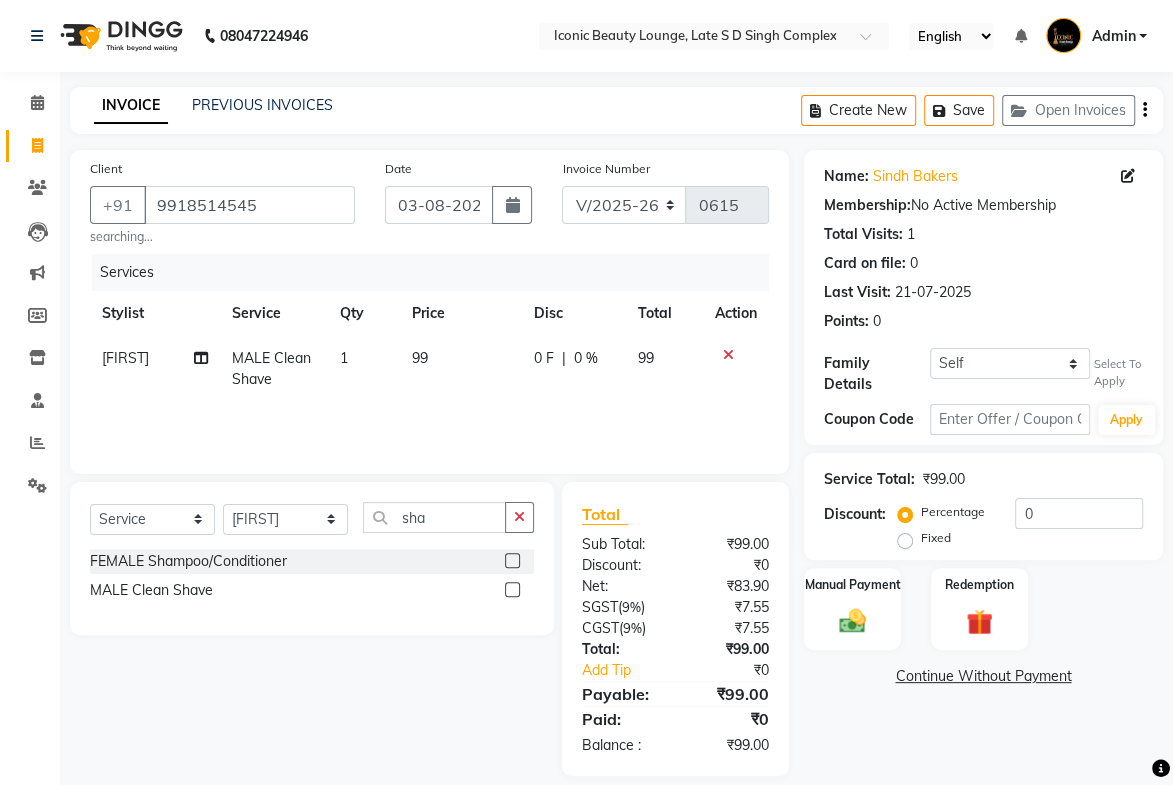 click on "Fixed" 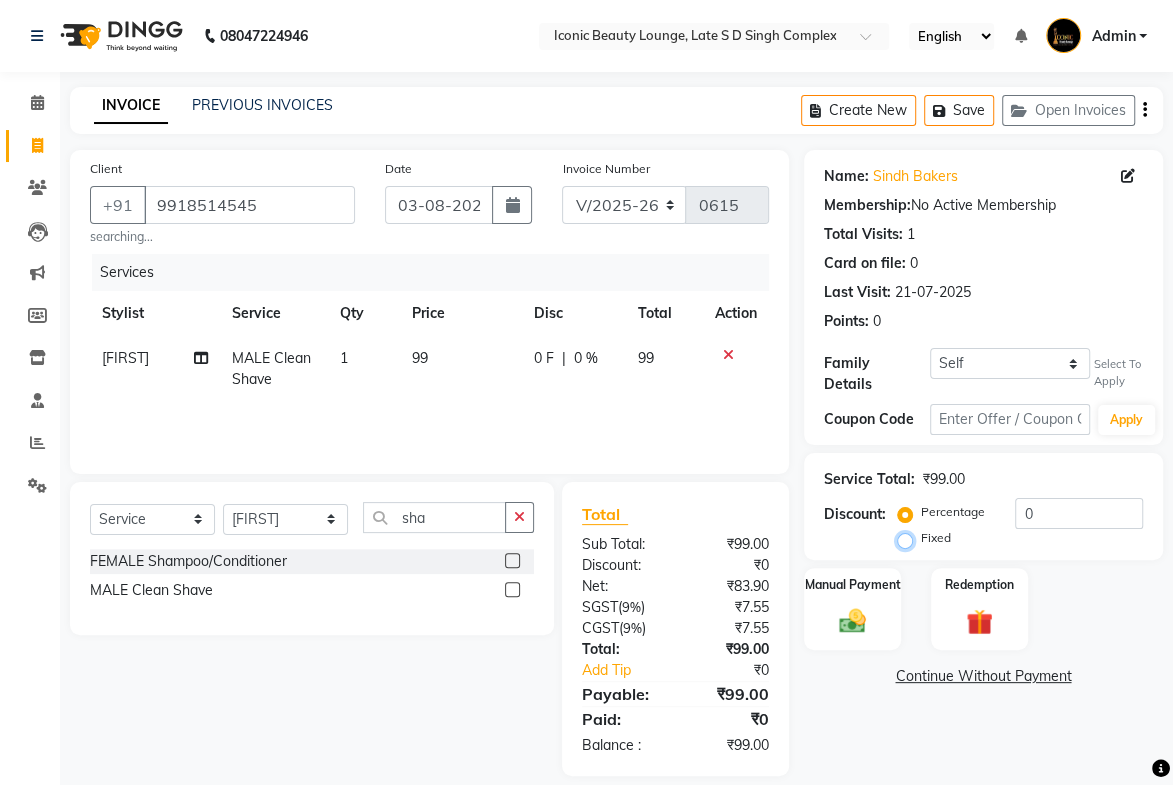 click on "Fixed" at bounding box center (909, 538) 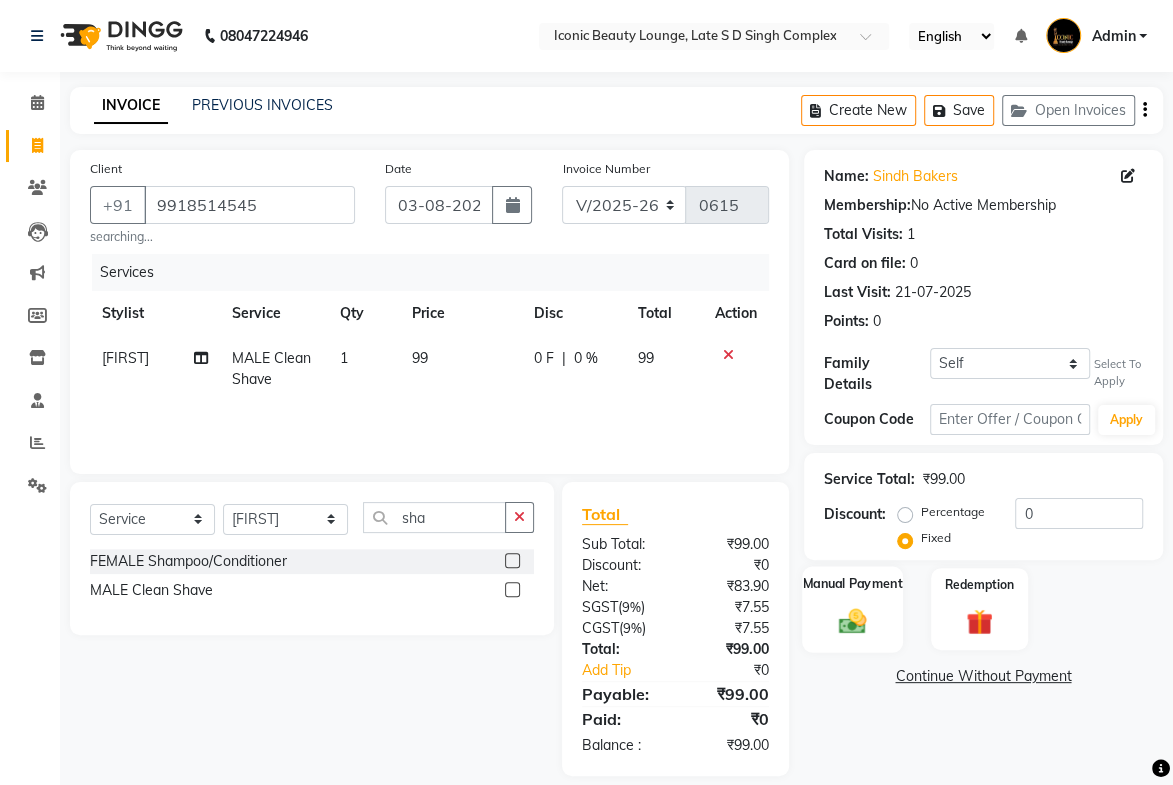 click on "Manual Payment" 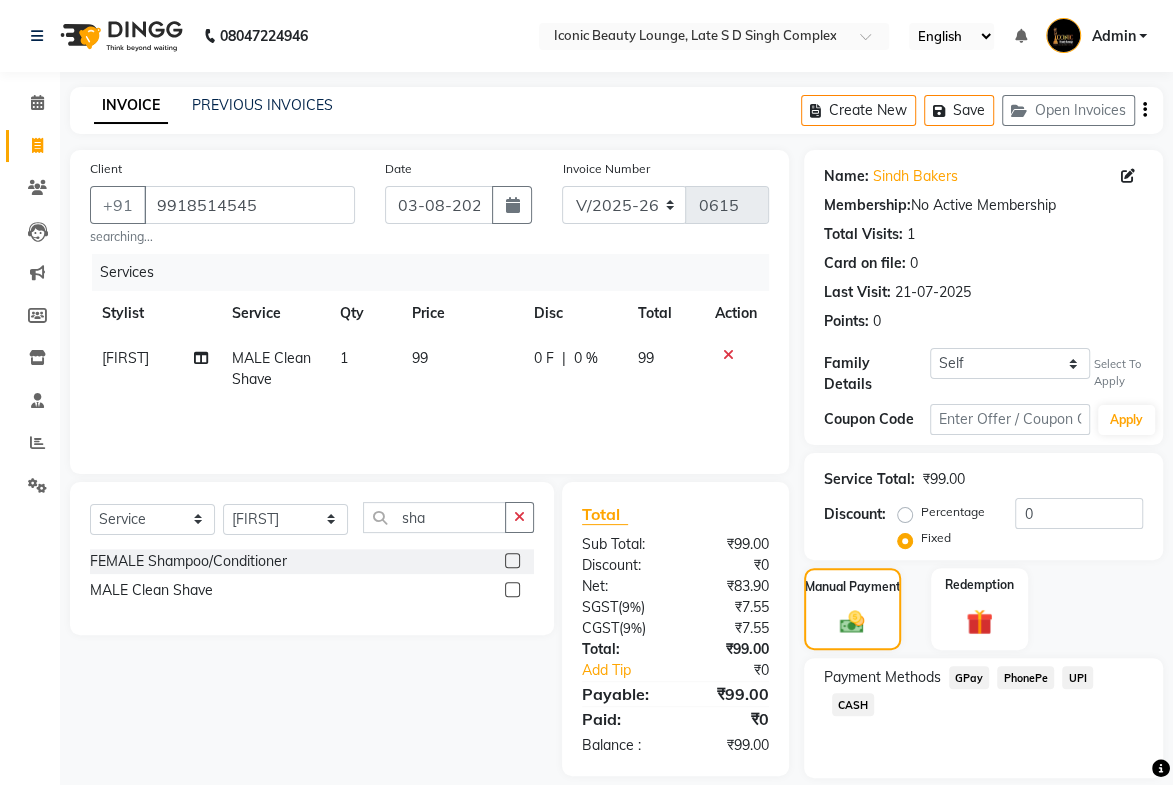 click on "CASH" 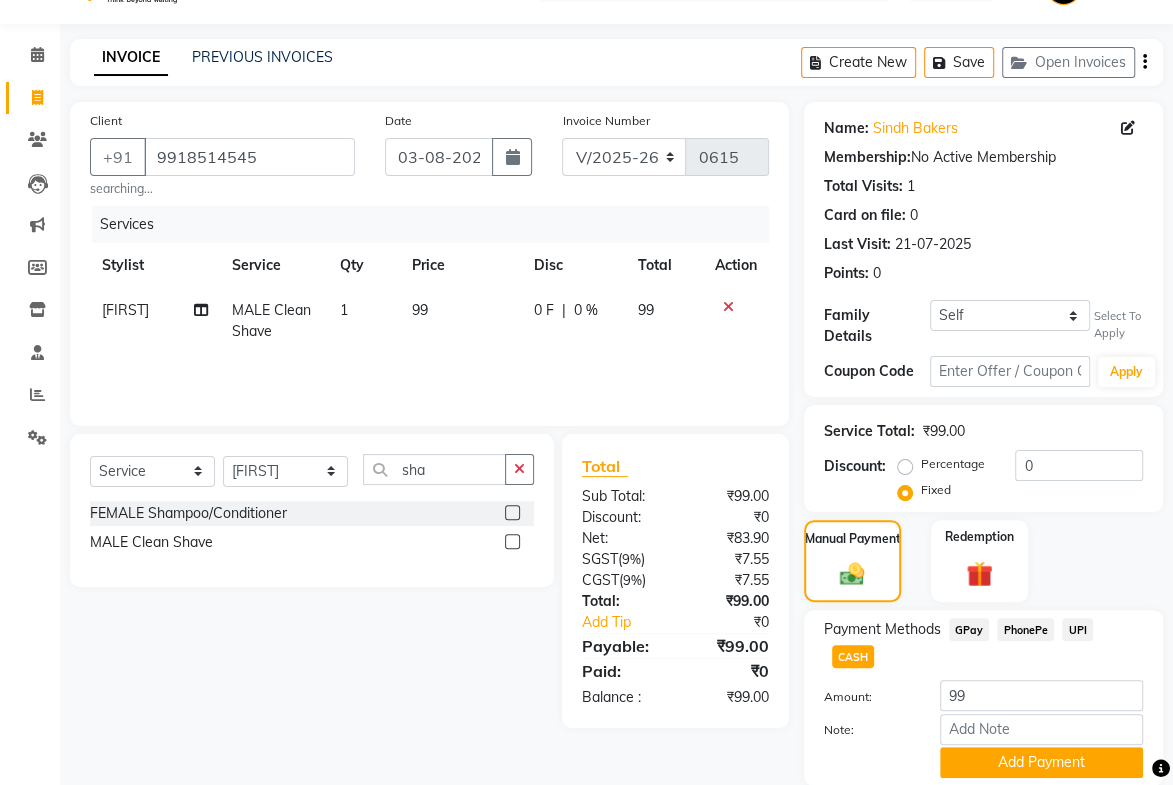 scroll, scrollTop: 93, scrollLeft: 0, axis: vertical 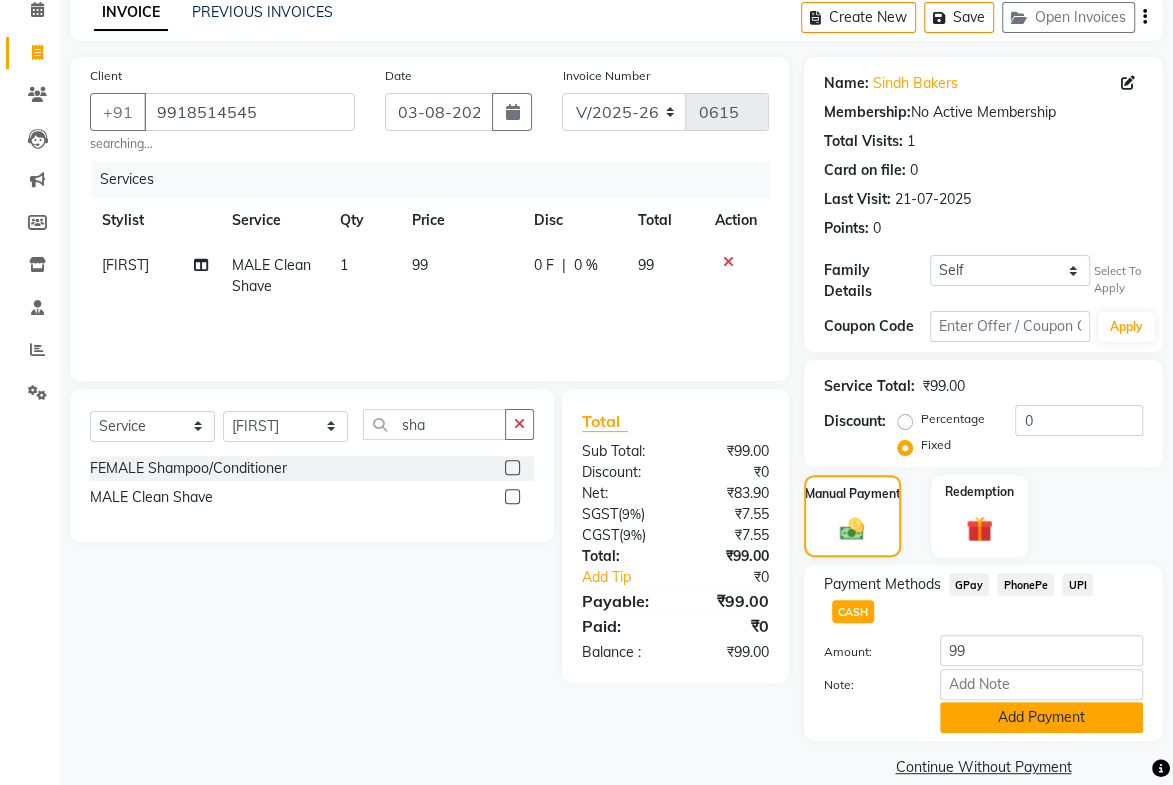 click on "Add Payment" 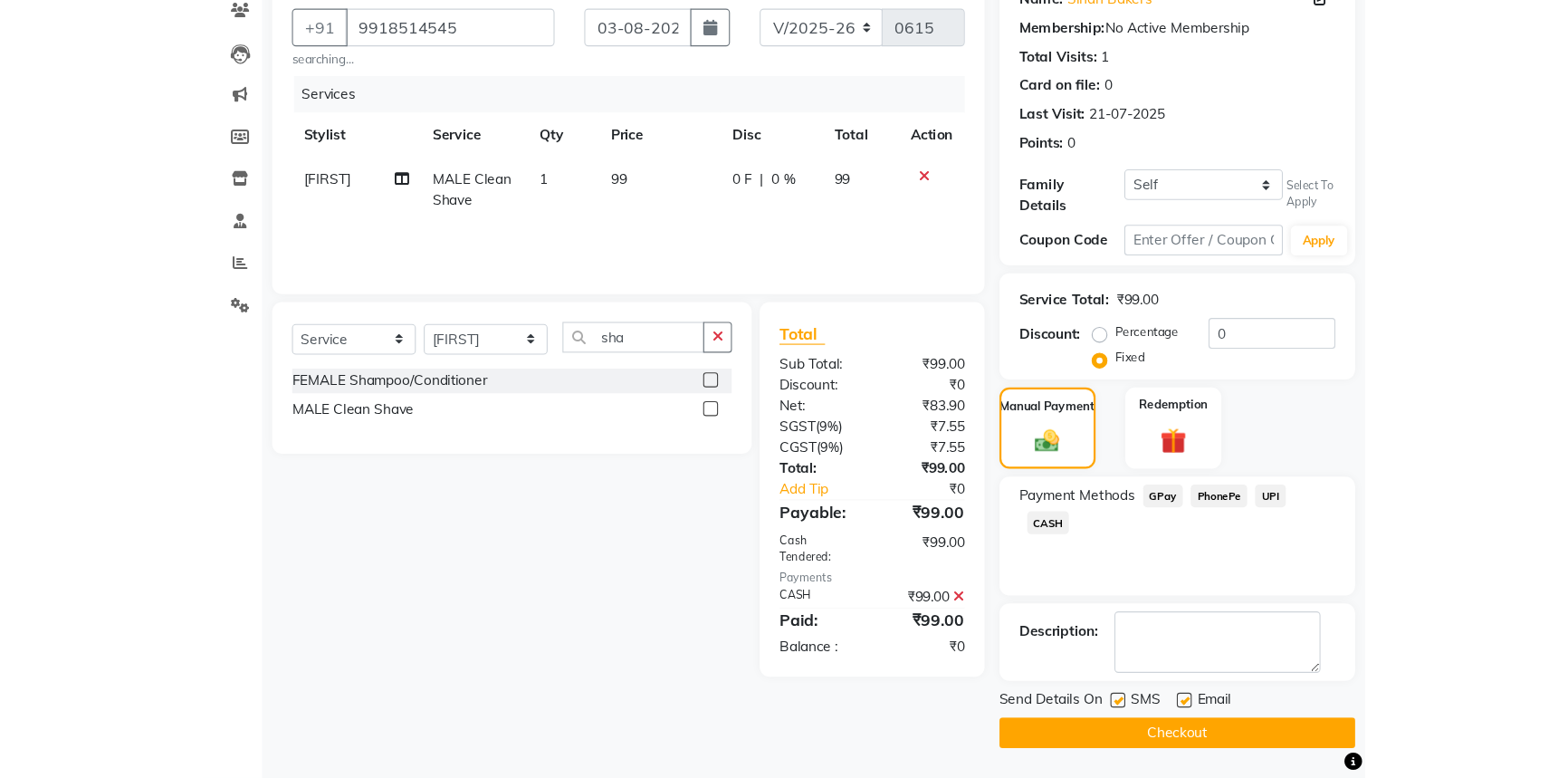 scroll, scrollTop: 82, scrollLeft: 0, axis: vertical 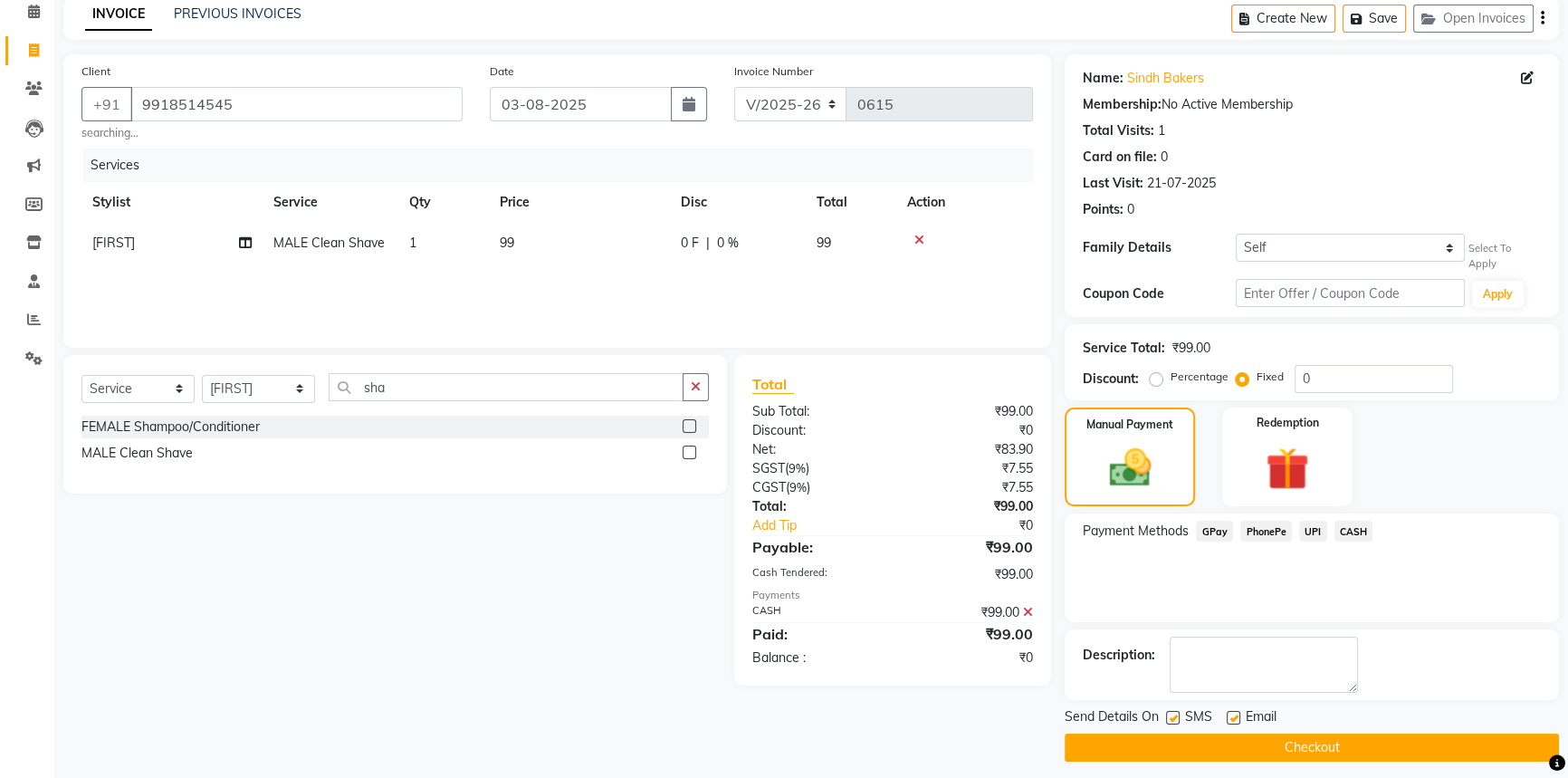 click on "Email" 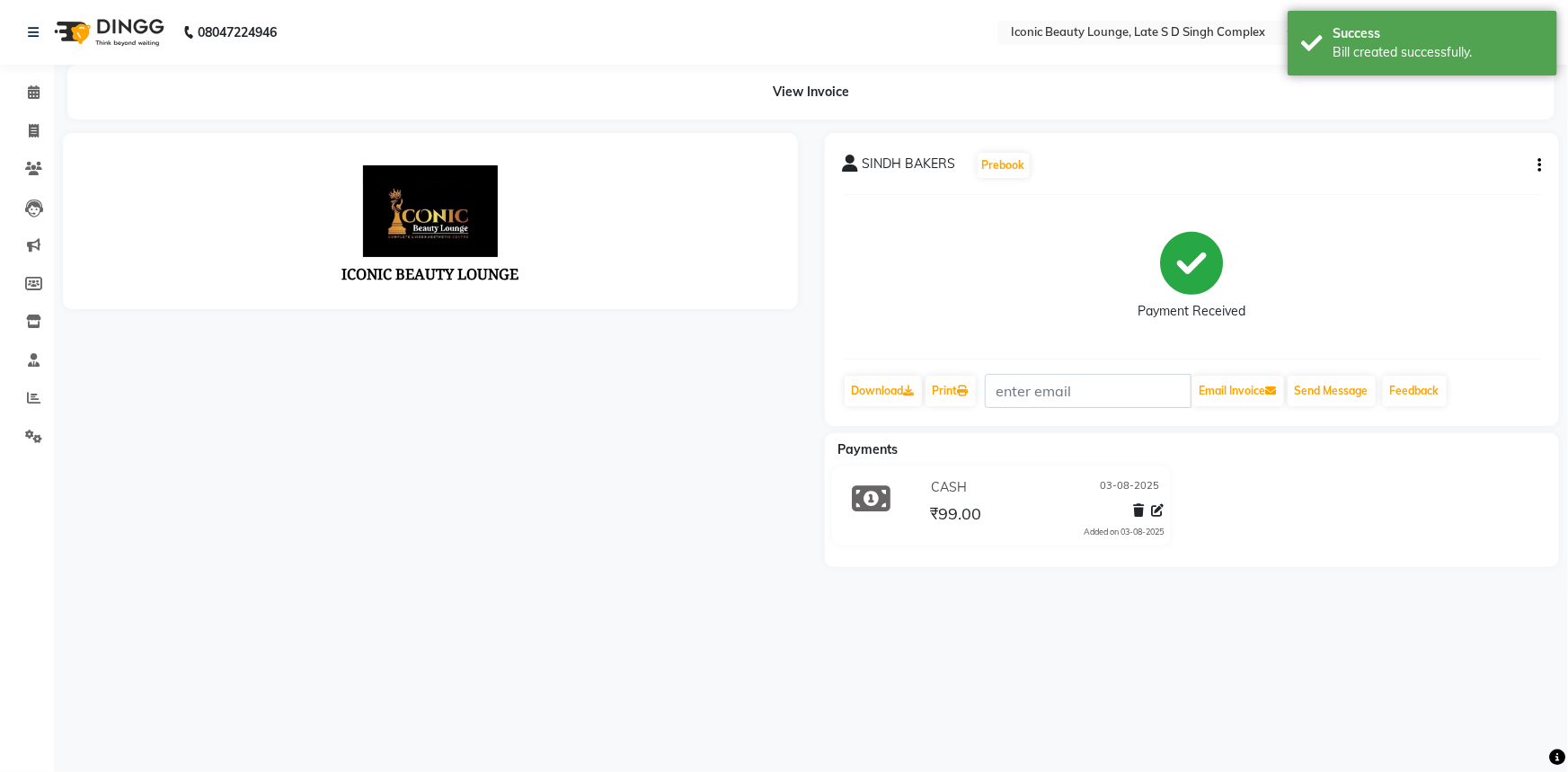 scroll, scrollTop: 0, scrollLeft: 0, axis: both 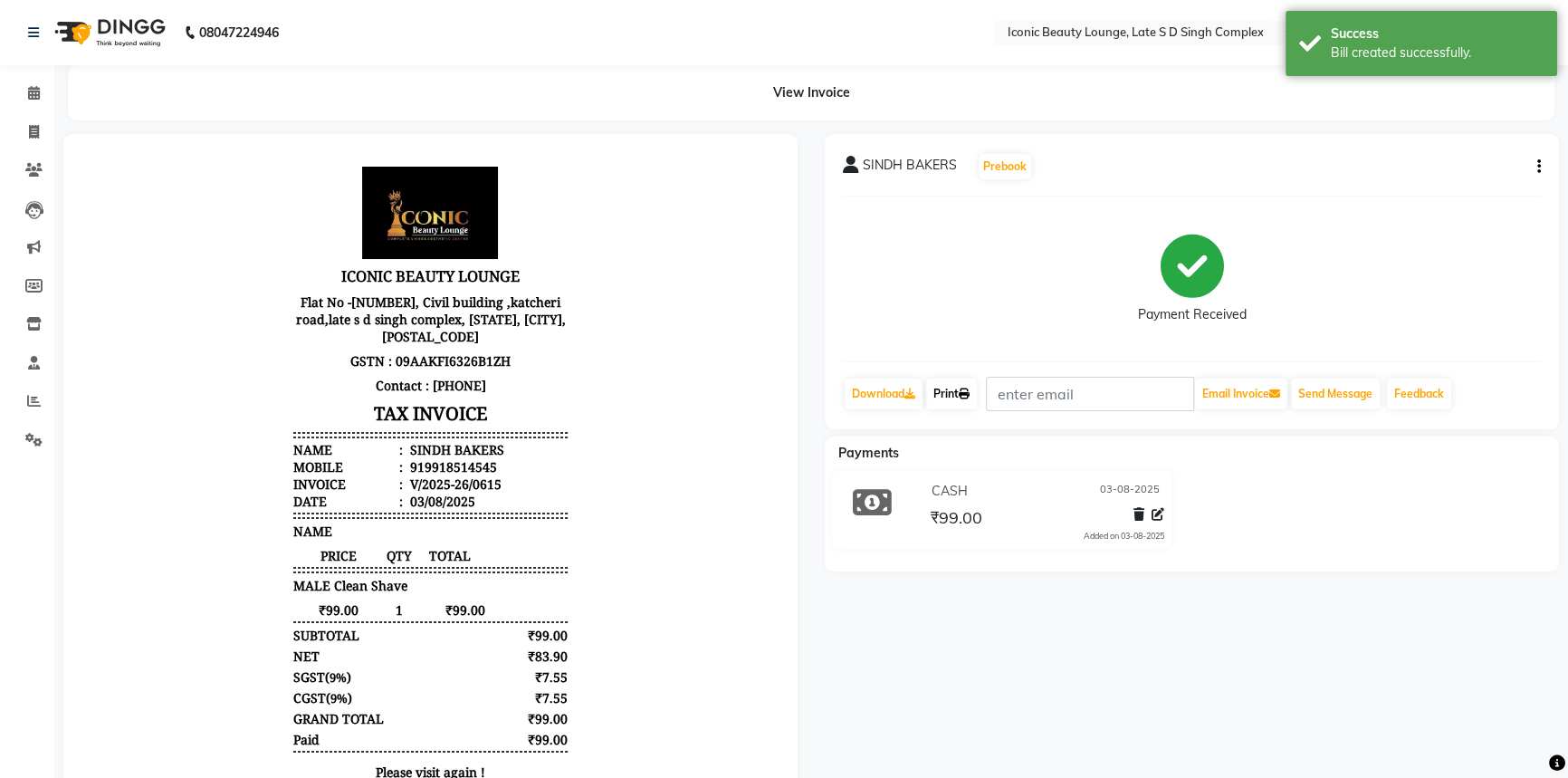 click on "Print" 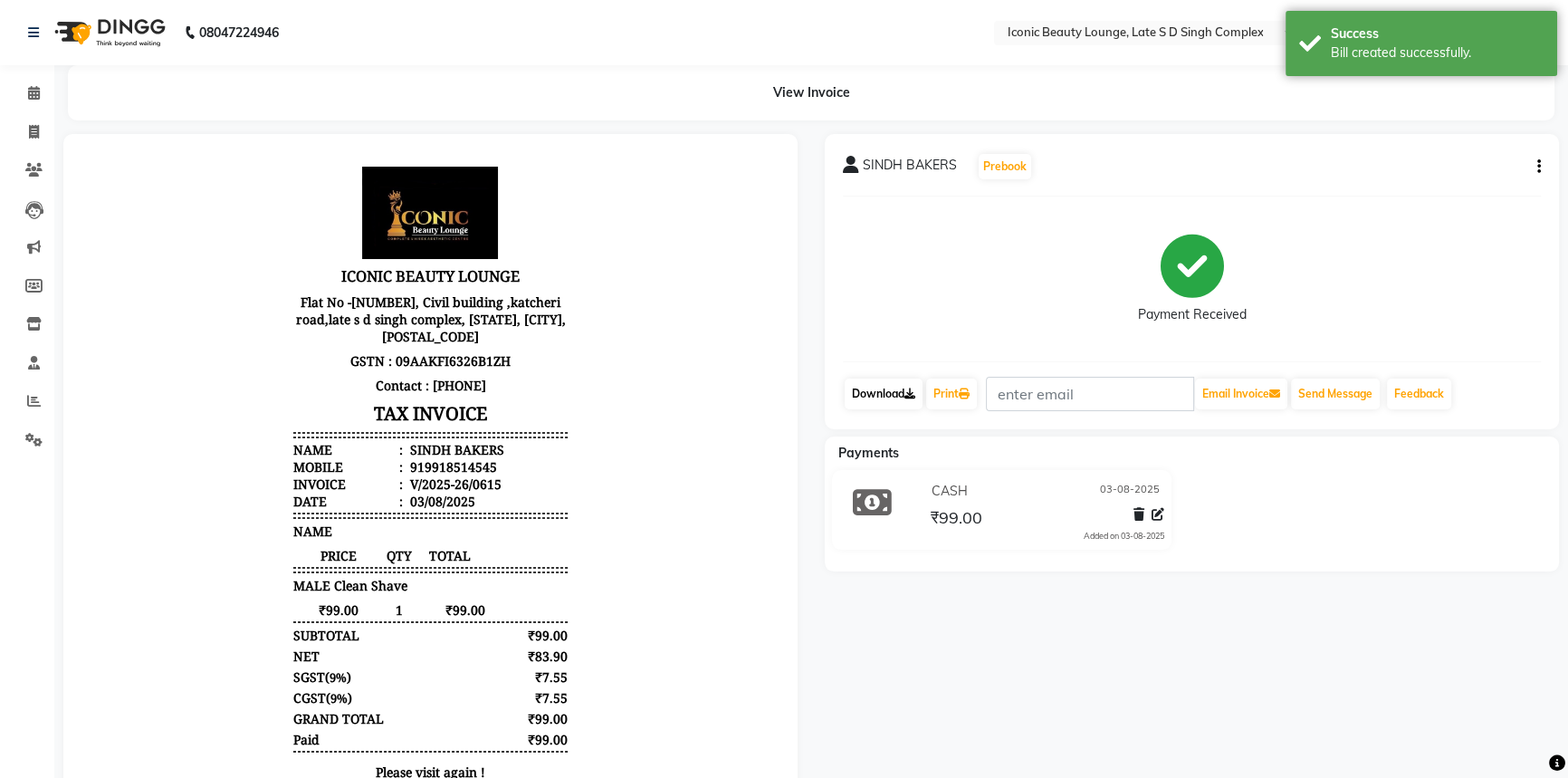 click on "Download" 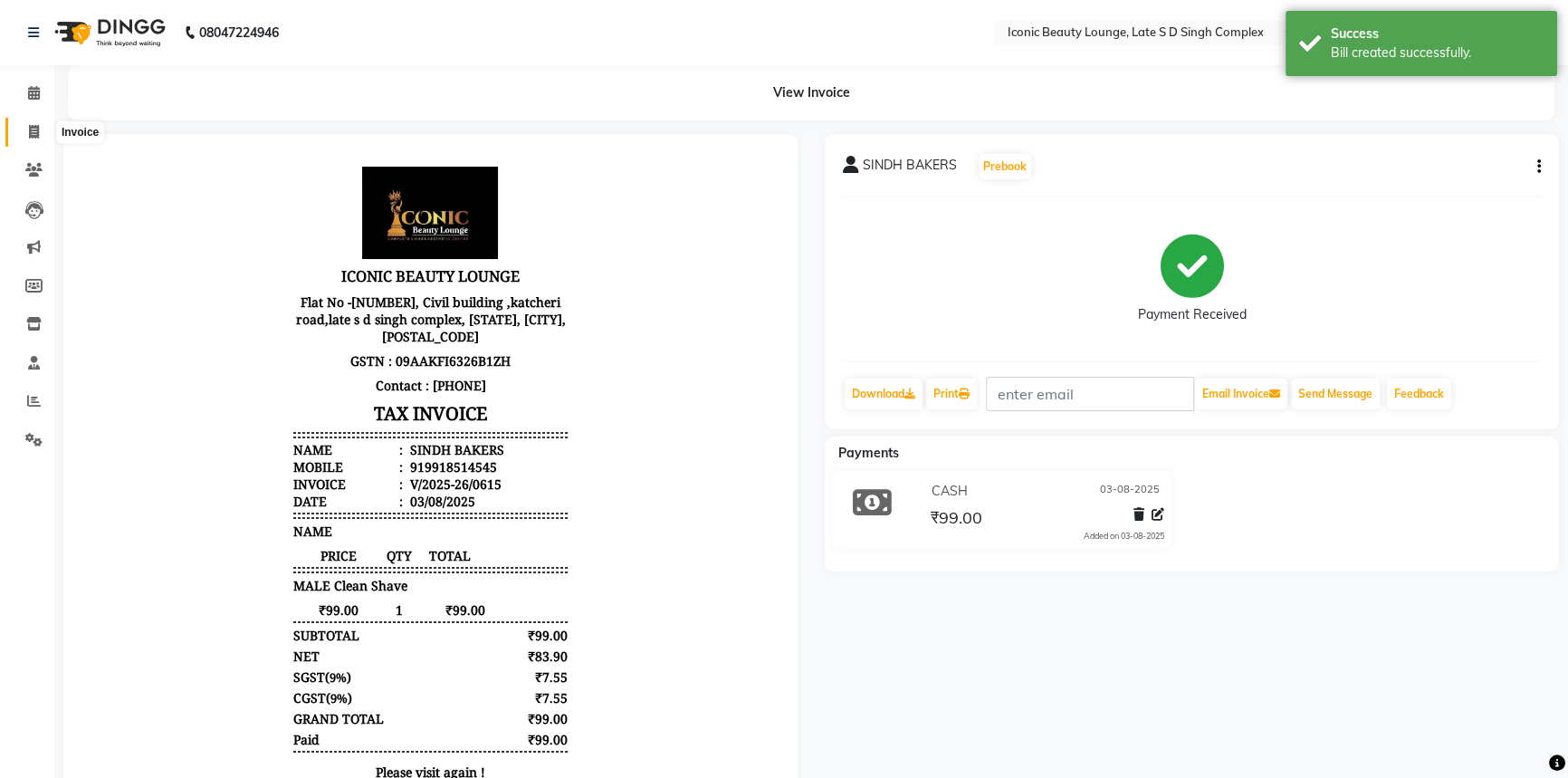 click 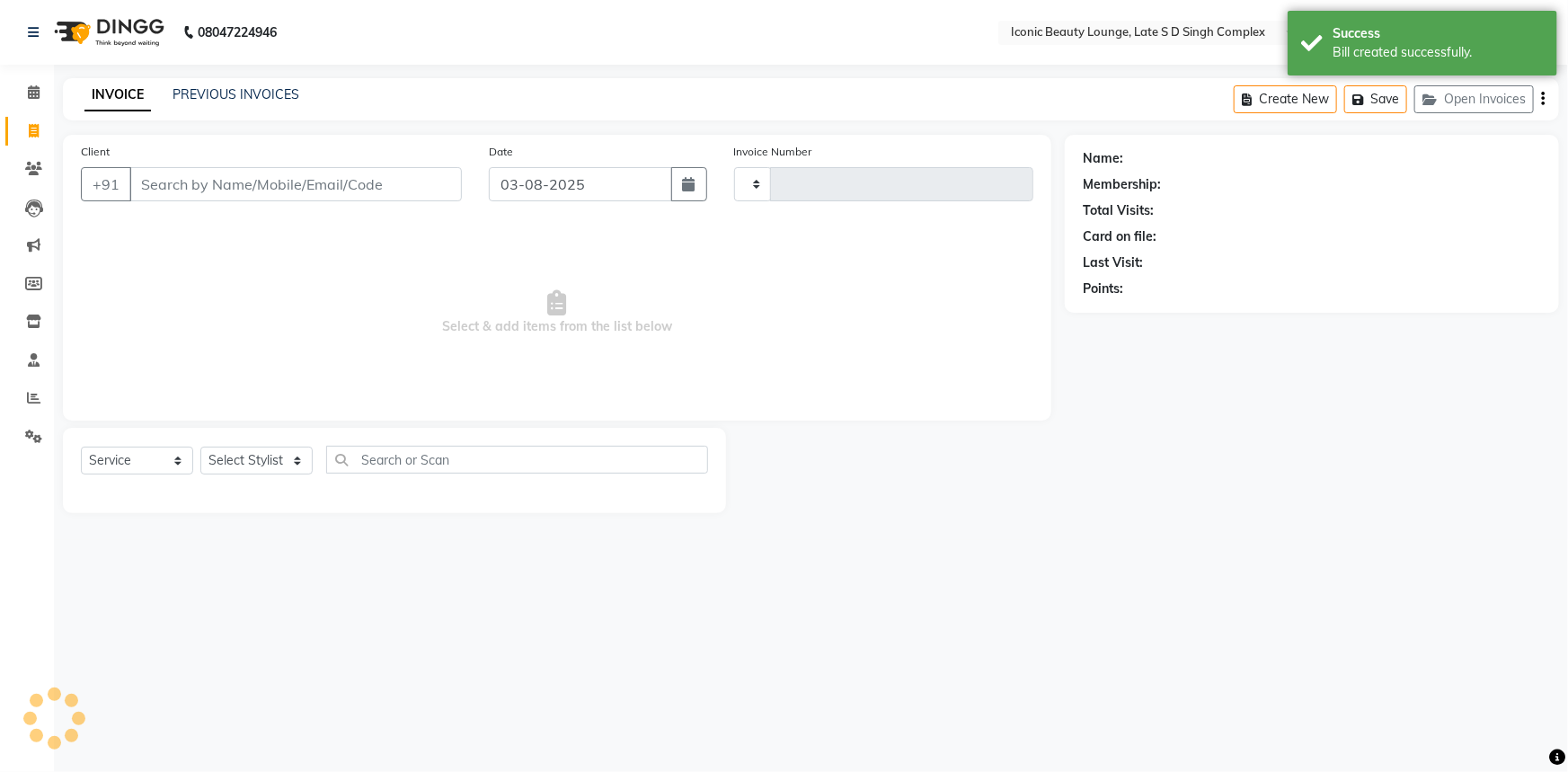 type on "0616" 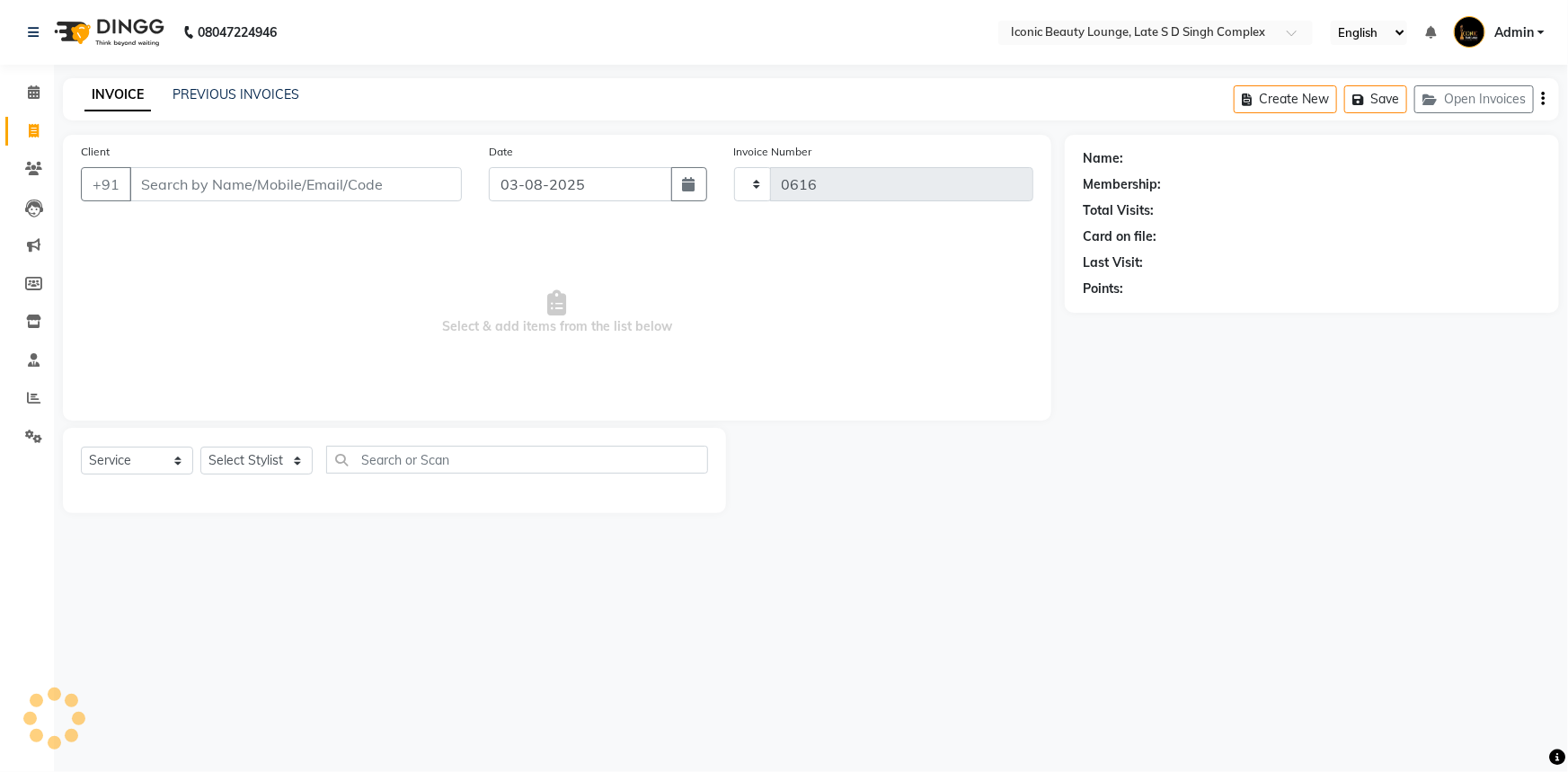 select on "6614" 